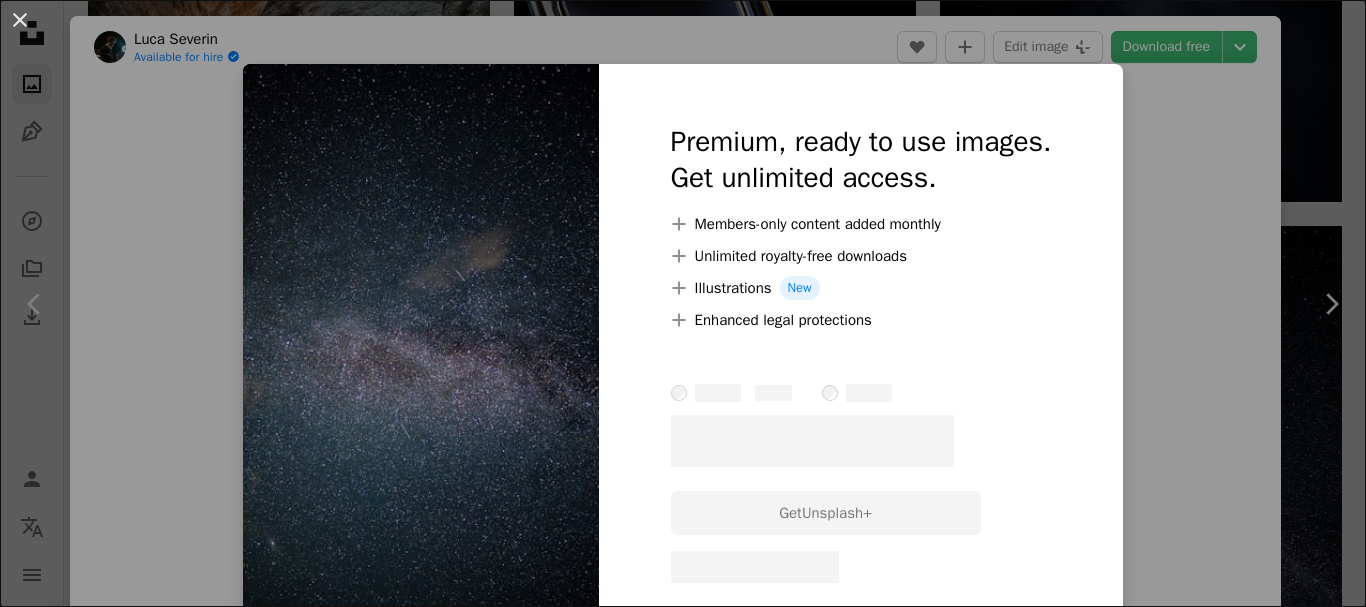 scroll, scrollTop: 600, scrollLeft: 0, axis: vertical 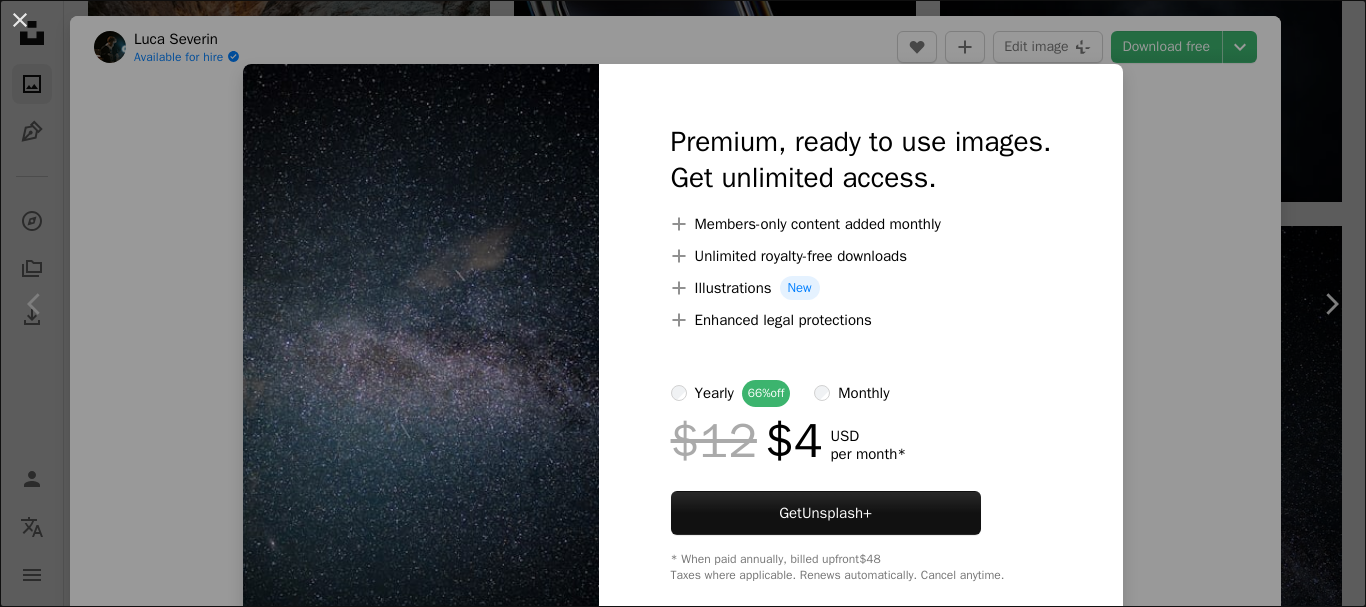 click on "An X shape Premium, ready to use images. Get unlimited access. A plus sign Members-only content added monthly A plus sign Unlimited royalty-free downloads A plus sign Illustrations  New A plus sign Enhanced legal protections yearly 66%  off monthly $12   $4 USD per month * Get  Unsplash+ * When paid annually, billed upfront  $48 Taxes where applicable. Renews automatically. Cancel anytime." at bounding box center [683, 303] 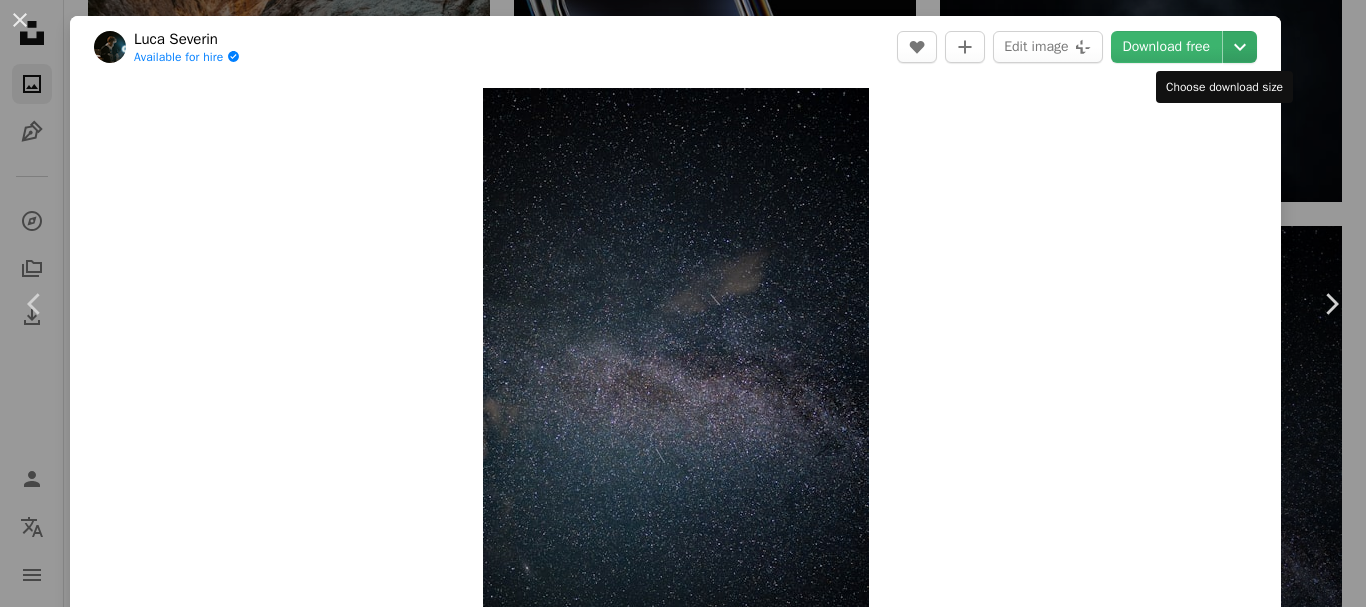 click on "Chevron down" 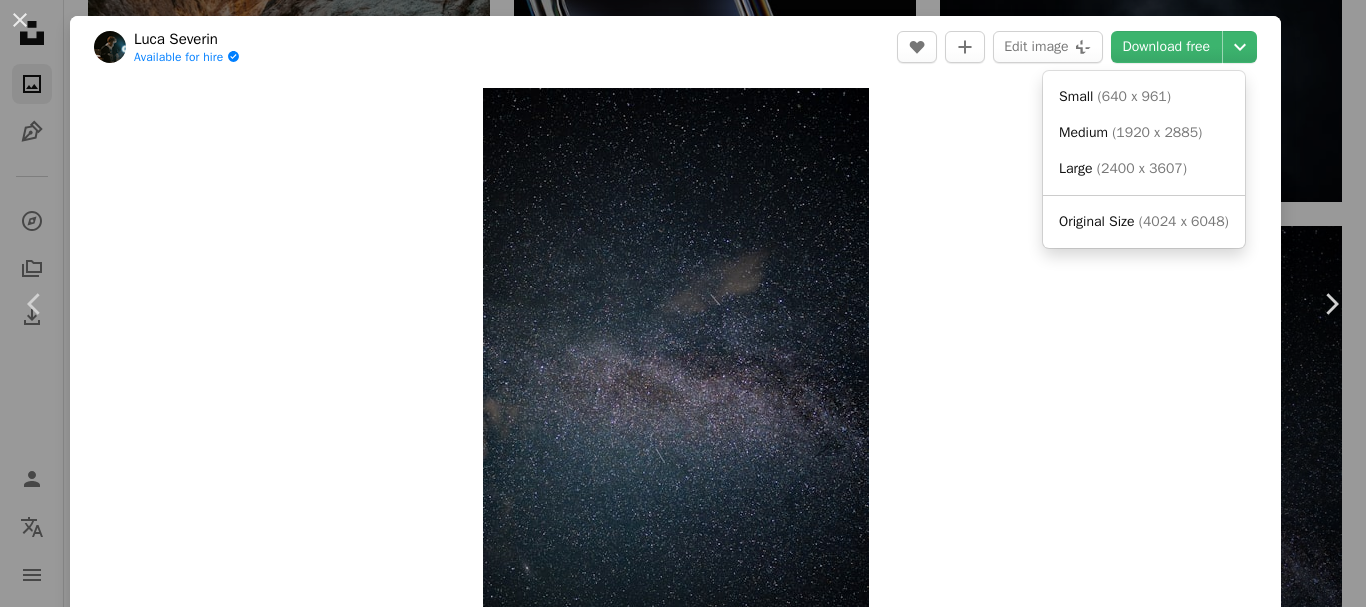 click on "An X shape Chevron left Chevron right [FIRST] [LAST] Available for hire A checkmark inside of a circle A heart A plus sign Edit image   Plus sign for Unsplash+ Download free Chevron down Zoom in Views [NUMBER] Downloads [NUMBER] Featured in Photos A forward-right arrow Share Info icon Info More Actions A map marker [CITY], [COUNTRY] Calendar outlined Published  20 hours ago Camera NIKON CORPORATION, NIKON Z 6 Safety Free to use under the  Unsplash License stars starry sky milky way space night universe [COUNTRY] nebula outdoors astronomy outer space [CITY] Backgrounds Browse premium related images on iStock  |  Save 20% with code UNSPLASH20 View more on iStock  ↗ Related images A heart A plus sign [FIRST] [LAST] Arrow pointing down A heart A plus sign [FIRST] [LAST] Available for hire A checkmark inside of a circle Arrow pointing down Plus sign for Unsplash+ A heart A plus sign Unsplash+ Community For  Unsplash+ A lock   Download Plus sign for Unsplash+ A heart A plus sign [FIRST] [LAST] For  Unsplash+ A lock" at bounding box center [683, 303] 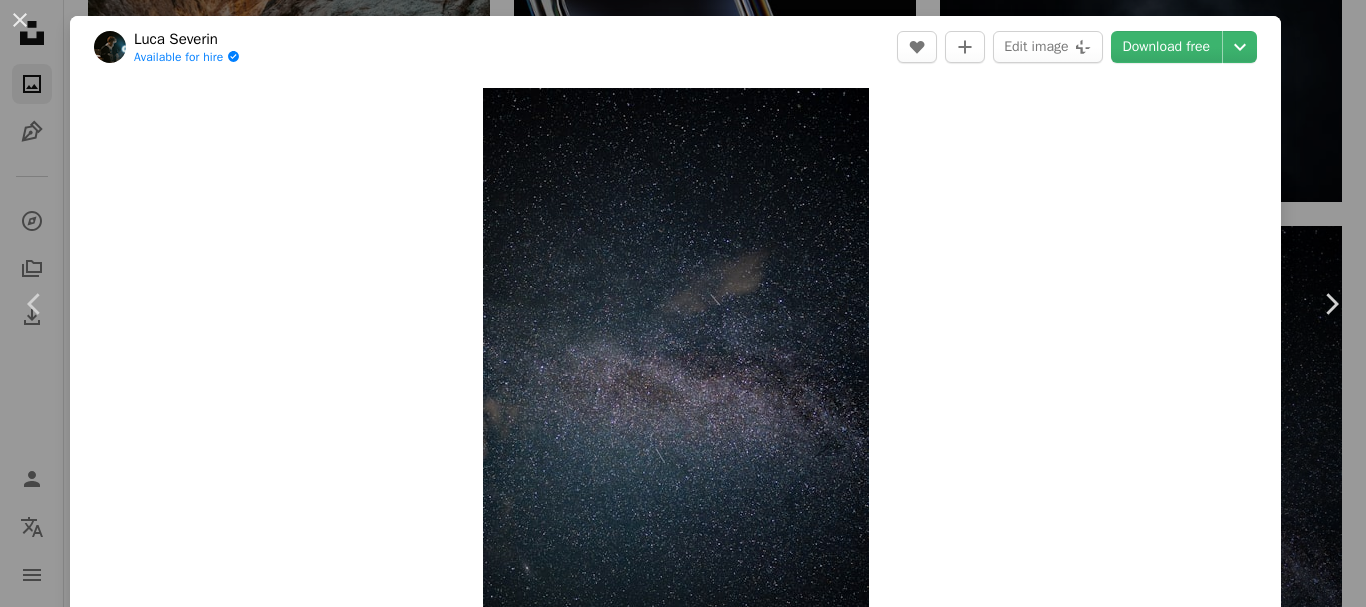 click on "Zoom in" at bounding box center [675, 378] 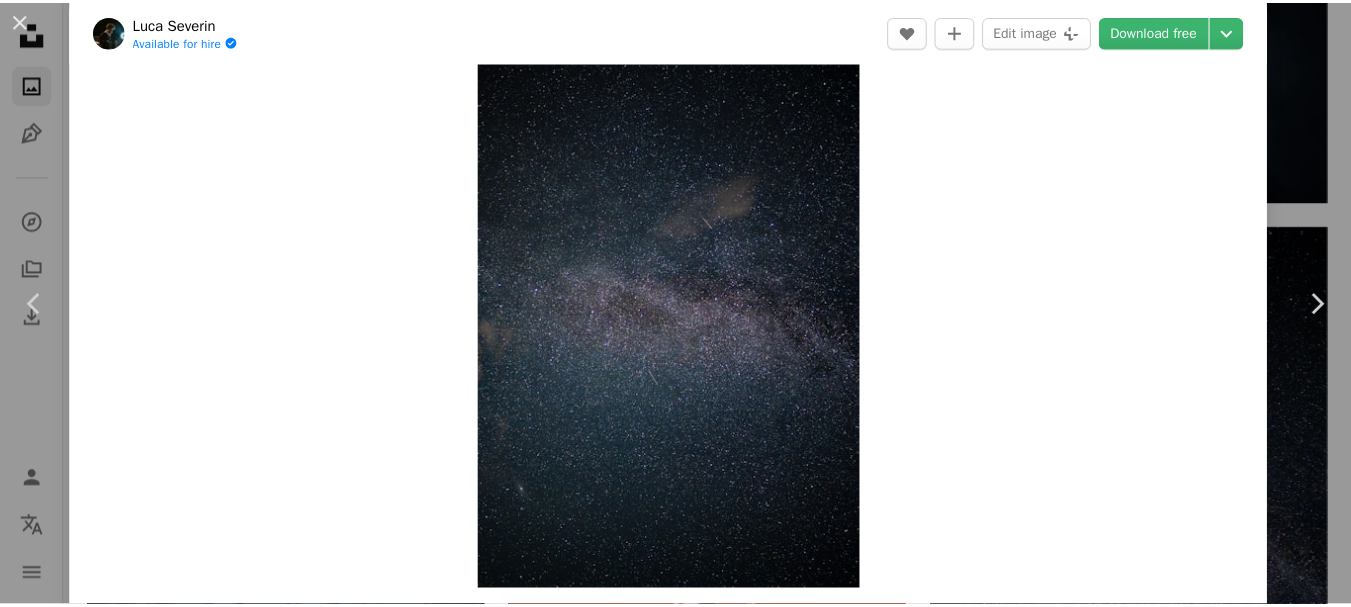 scroll, scrollTop: 200, scrollLeft: 0, axis: vertical 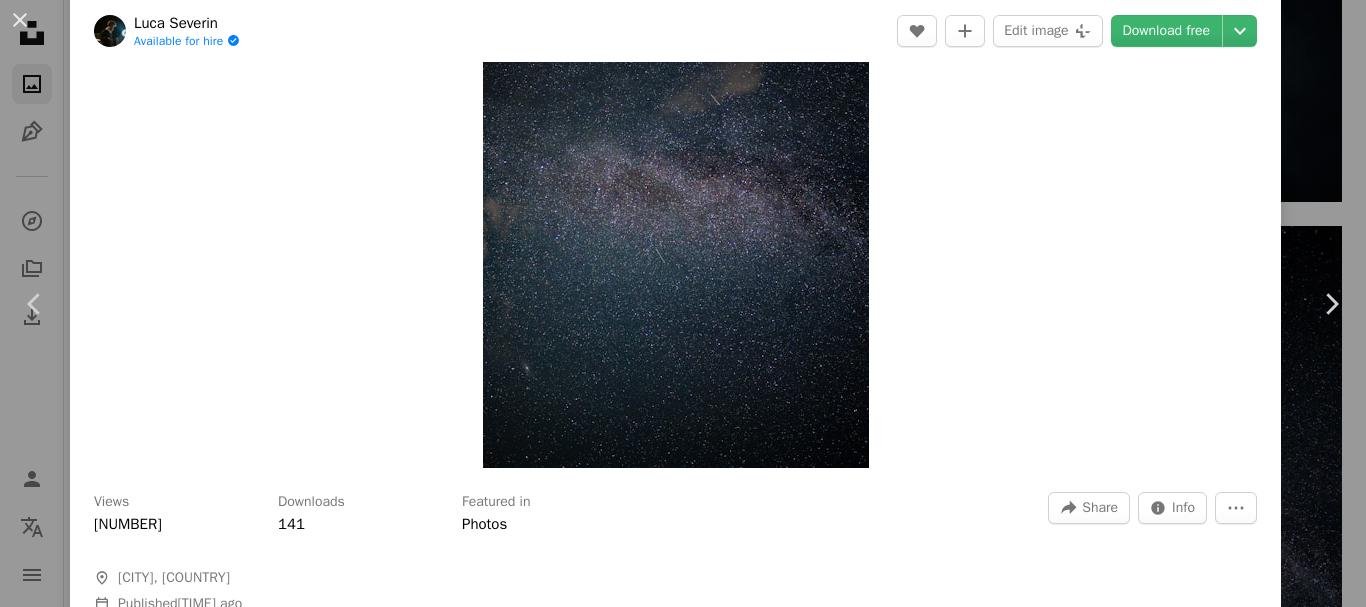 click on "An X shape Chevron left Chevron right [FIRST] [LAST] Available for hire A checkmark inside of a circle A heart A plus sign Edit image   Plus sign for Unsplash+ Download free Chevron down Zoom in Views [NUMBER] Downloads [NUMBER] Featured in Photos A forward-right arrow Share Info icon Info More Actions A map marker [CITY], [COUNTRY] Calendar outlined Published  20 hours ago Camera NIKON CORPORATION, NIKON Z 6 Safety Free to use under the  Unsplash License stars starry sky milky way space night universe [COUNTRY] nebula outdoors astronomy outer space [CITY] Backgrounds Browse premium related images on iStock  |  Save 20% with code UNSPLASH20 View more on iStock  ↗ Related images A heart A plus sign [FIRST] [LAST] Arrow pointing down A heart A plus sign [FIRST] [LAST] Available for hire A checkmark inside of a circle Arrow pointing down Plus sign for Unsplash+ A heart A plus sign Unsplash+ Community For  Unsplash+ A lock   Download Plus sign for Unsplash+ A heart A plus sign [FIRST] [LAST] For  Unsplash+ A lock" at bounding box center (683, 303) 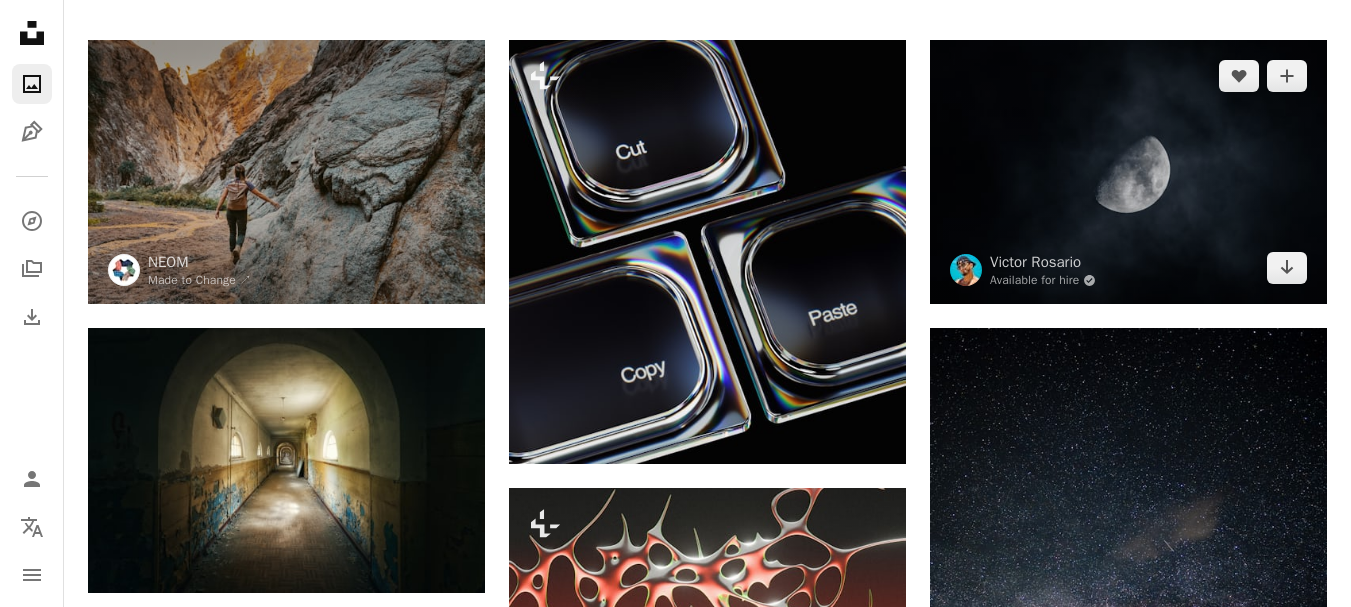 scroll, scrollTop: 600, scrollLeft: 0, axis: vertical 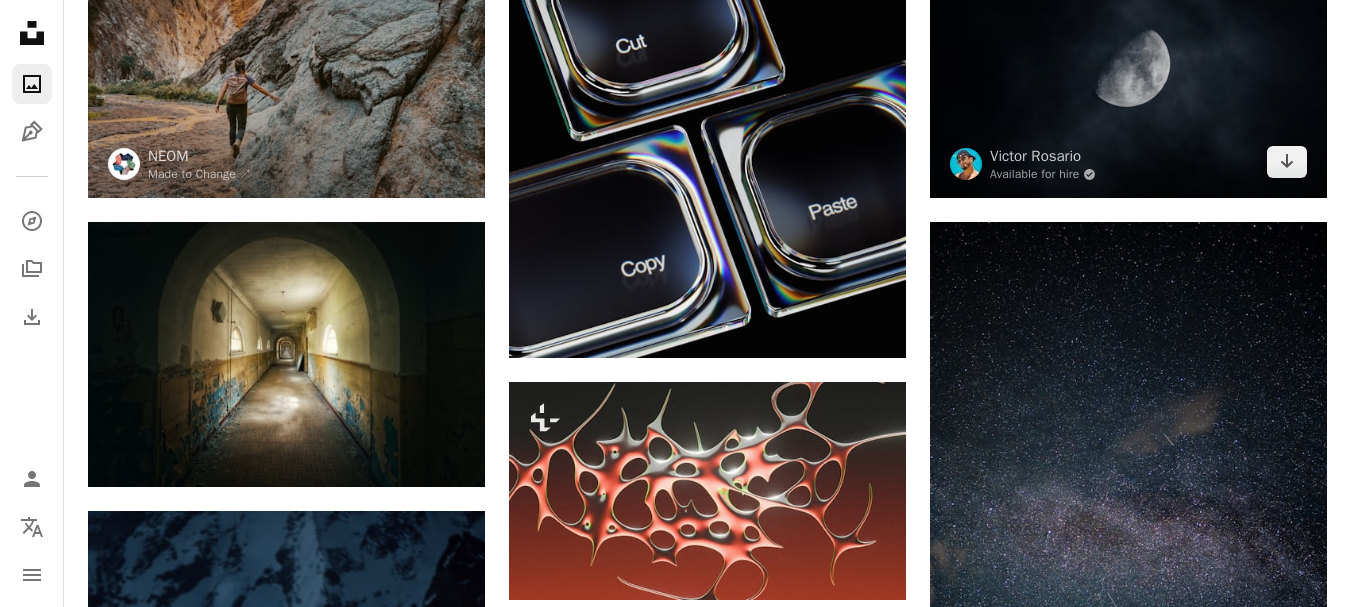 click at bounding box center [1128, 66] 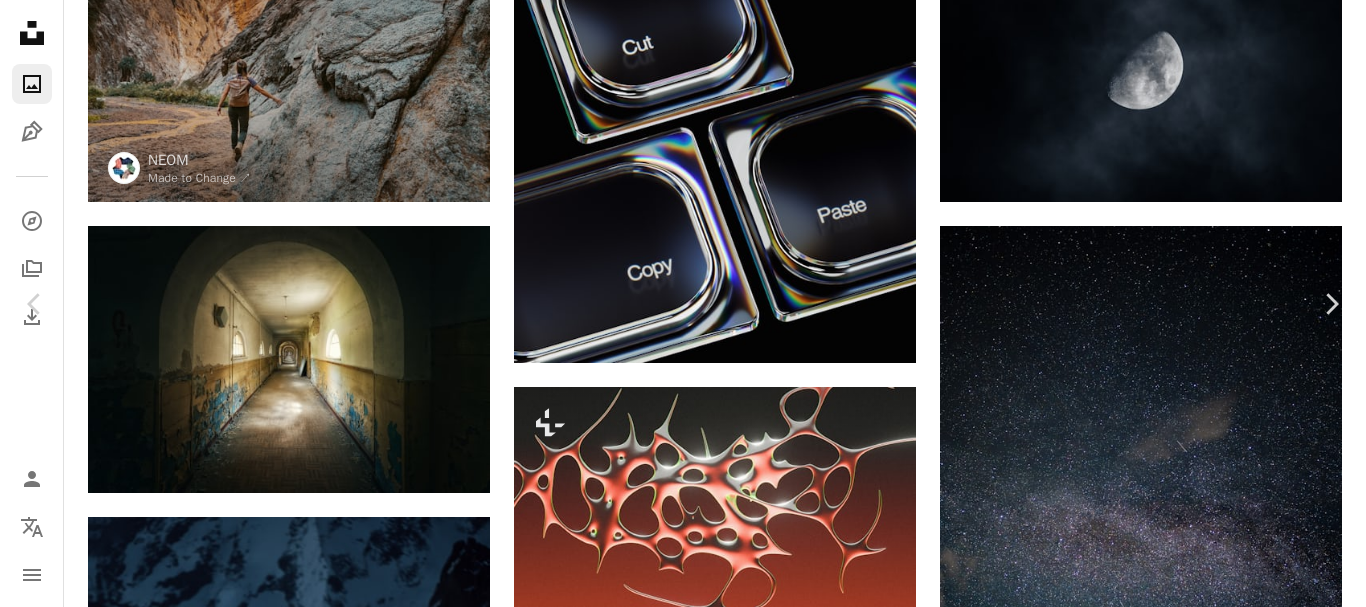 click on "Chevron down" 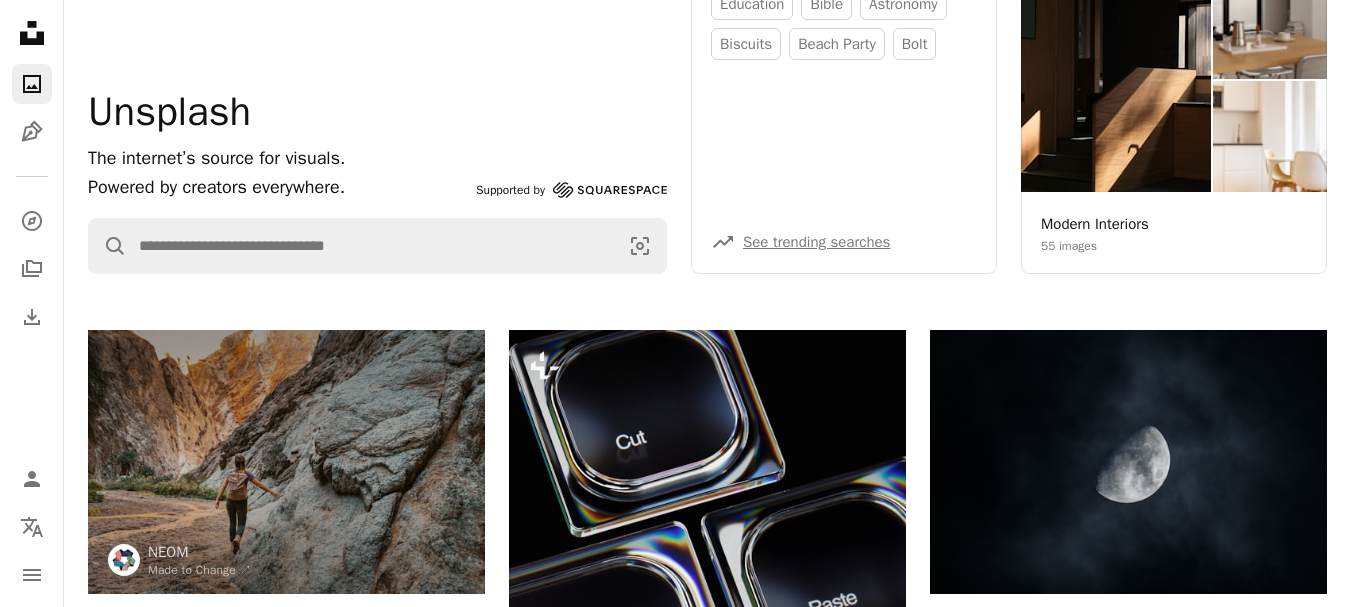 scroll, scrollTop: 0, scrollLeft: 0, axis: both 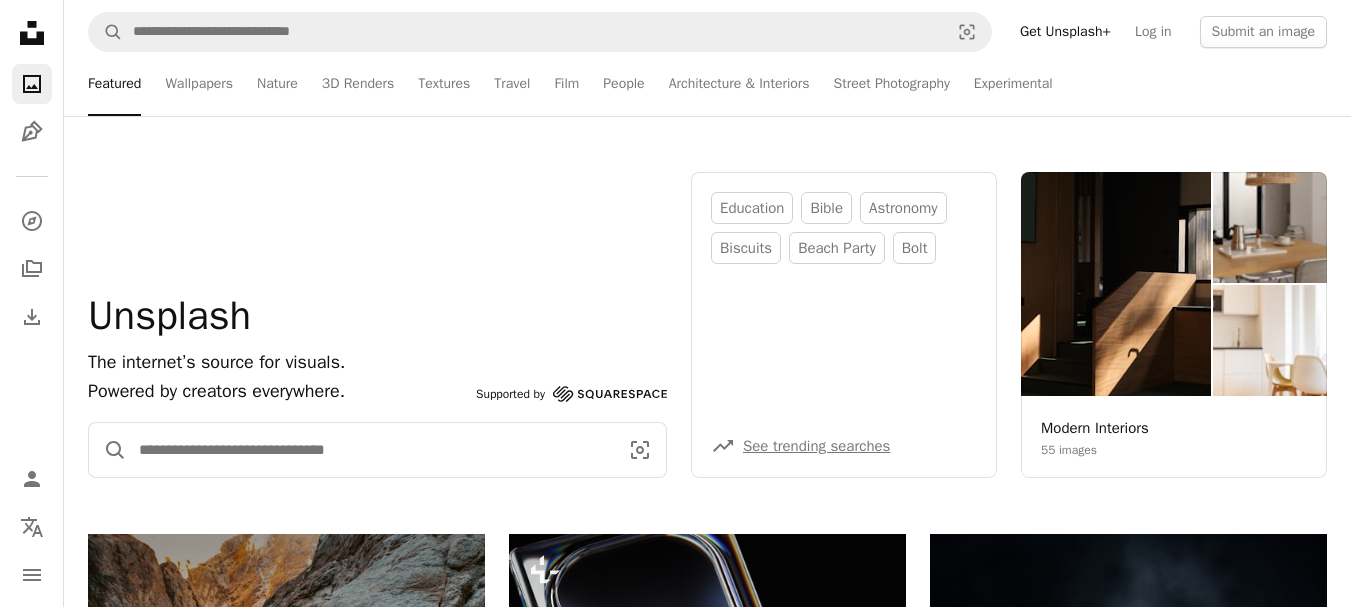 click at bounding box center (370, 450) 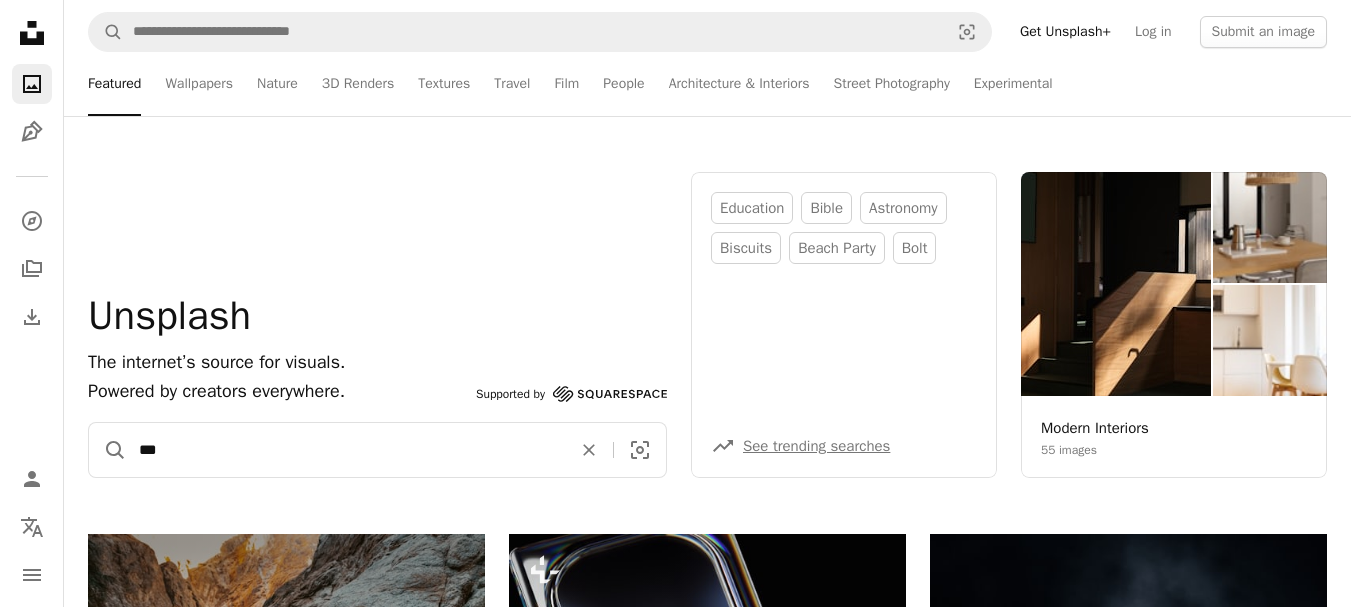 click on "***" at bounding box center (346, 450) 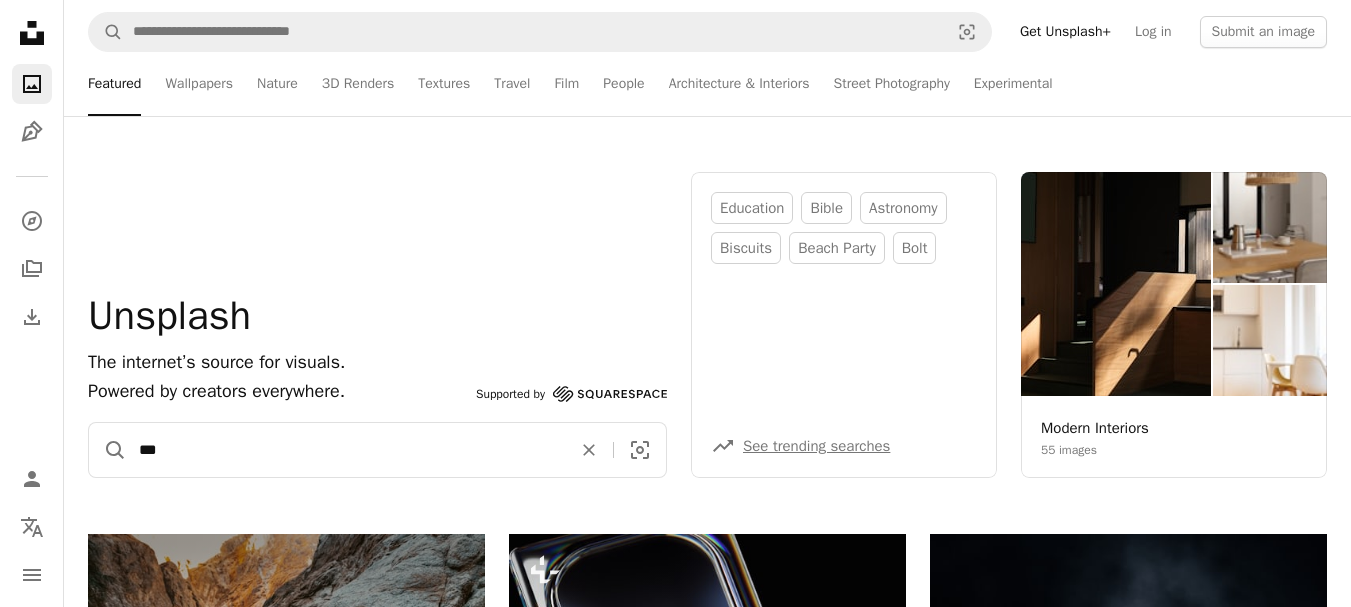 paste on "****" 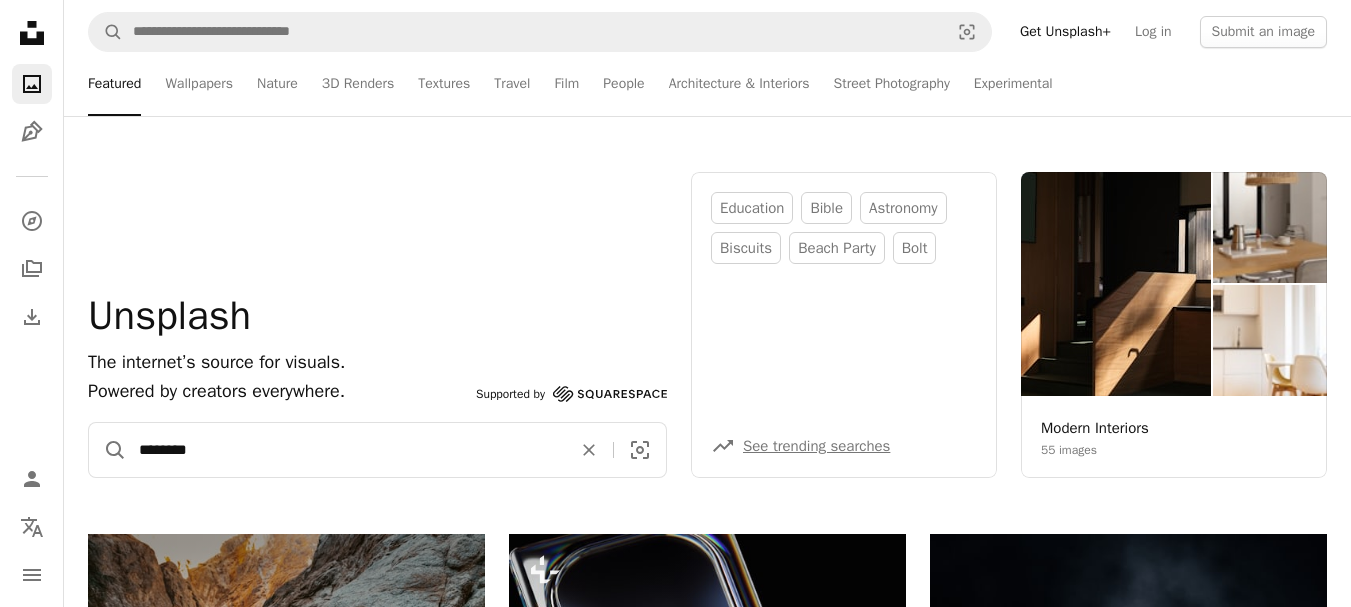 type on "*******" 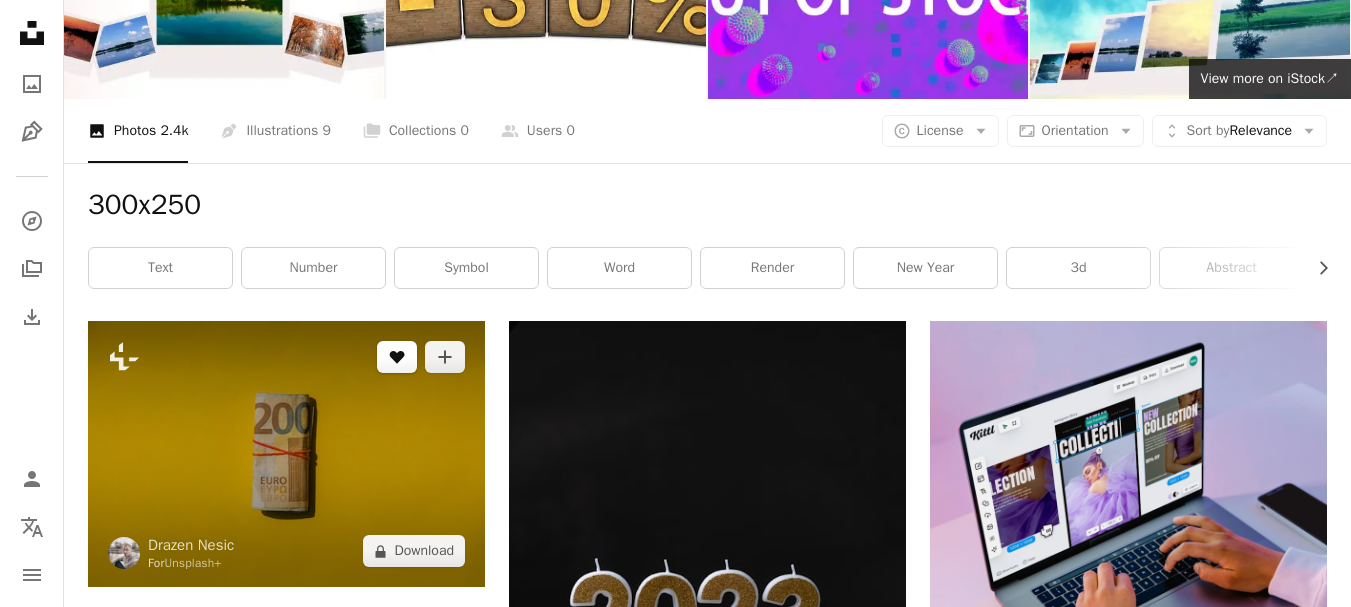 scroll, scrollTop: 300, scrollLeft: 0, axis: vertical 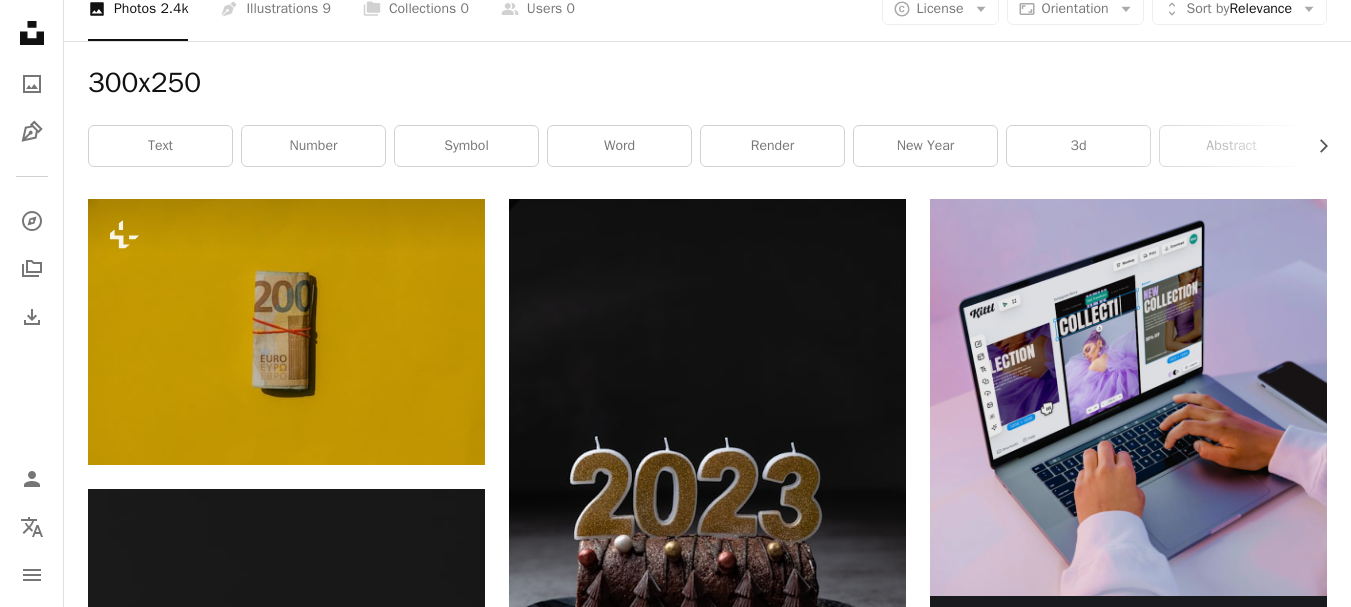 click at bounding box center [1128, 397] 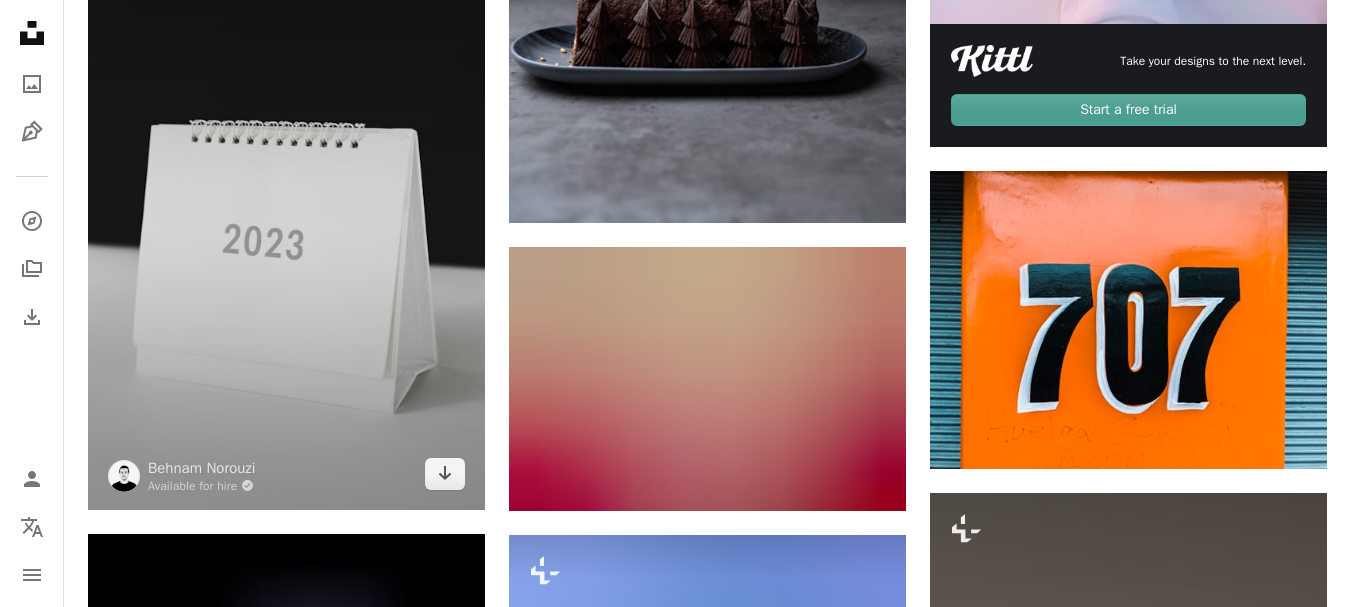 scroll, scrollTop: 900, scrollLeft: 0, axis: vertical 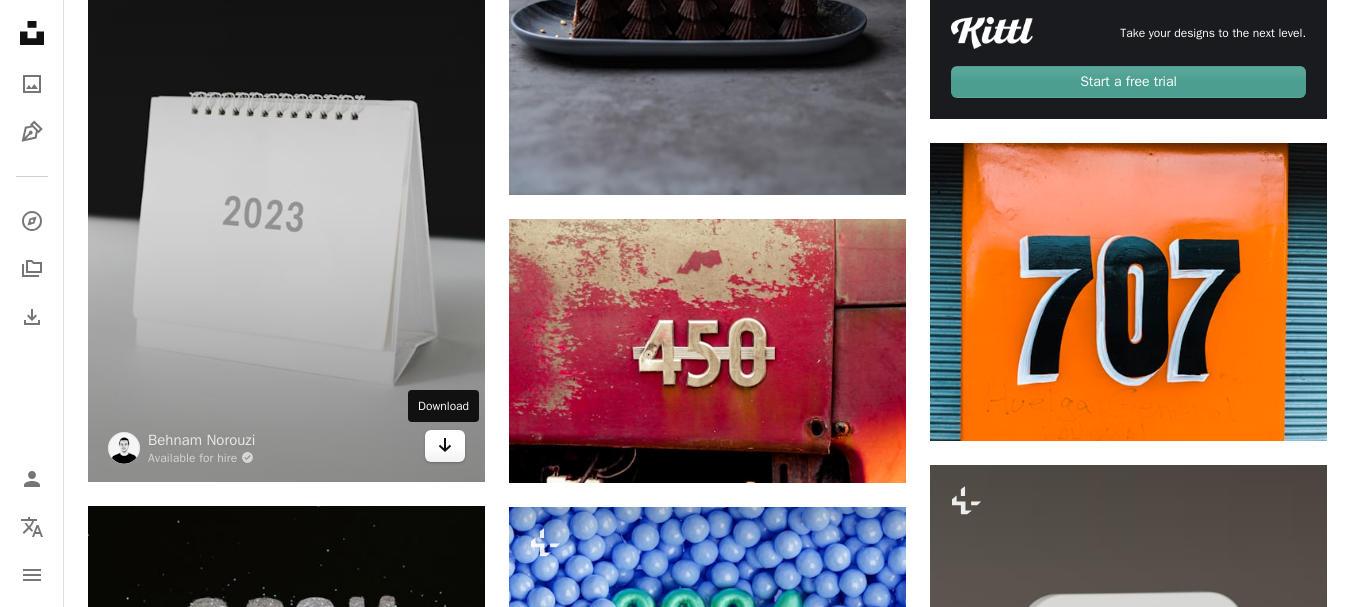 click on "Arrow pointing down" at bounding box center [445, 446] 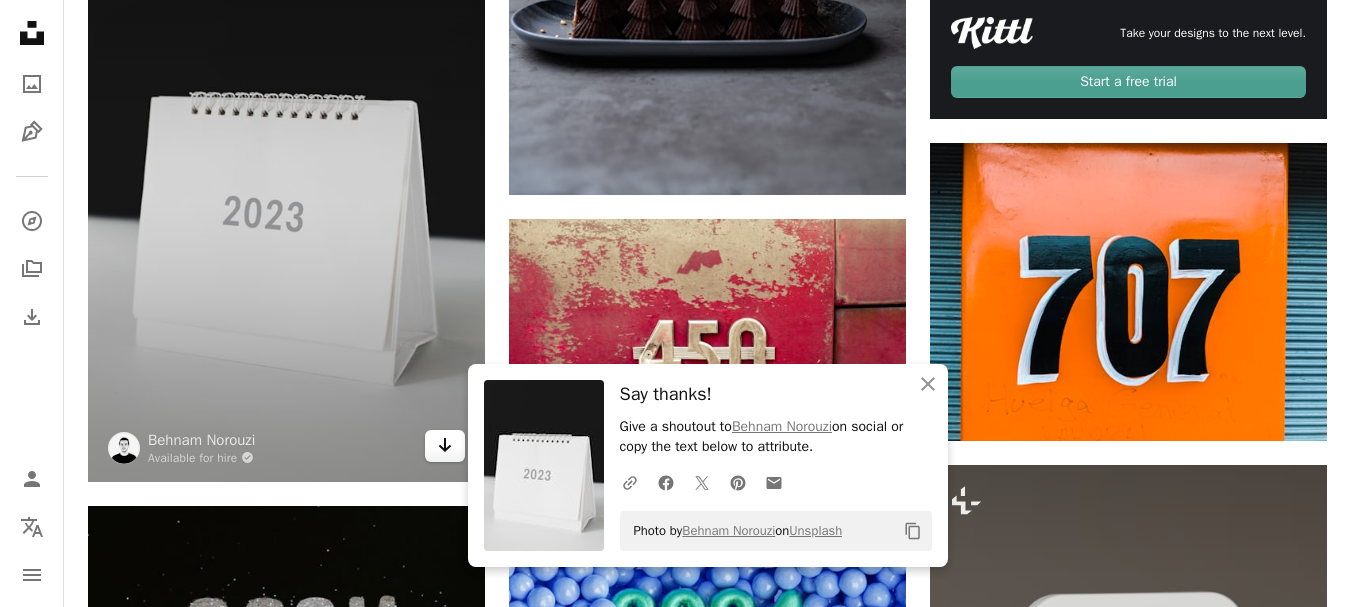 click on "Arrow pointing down" 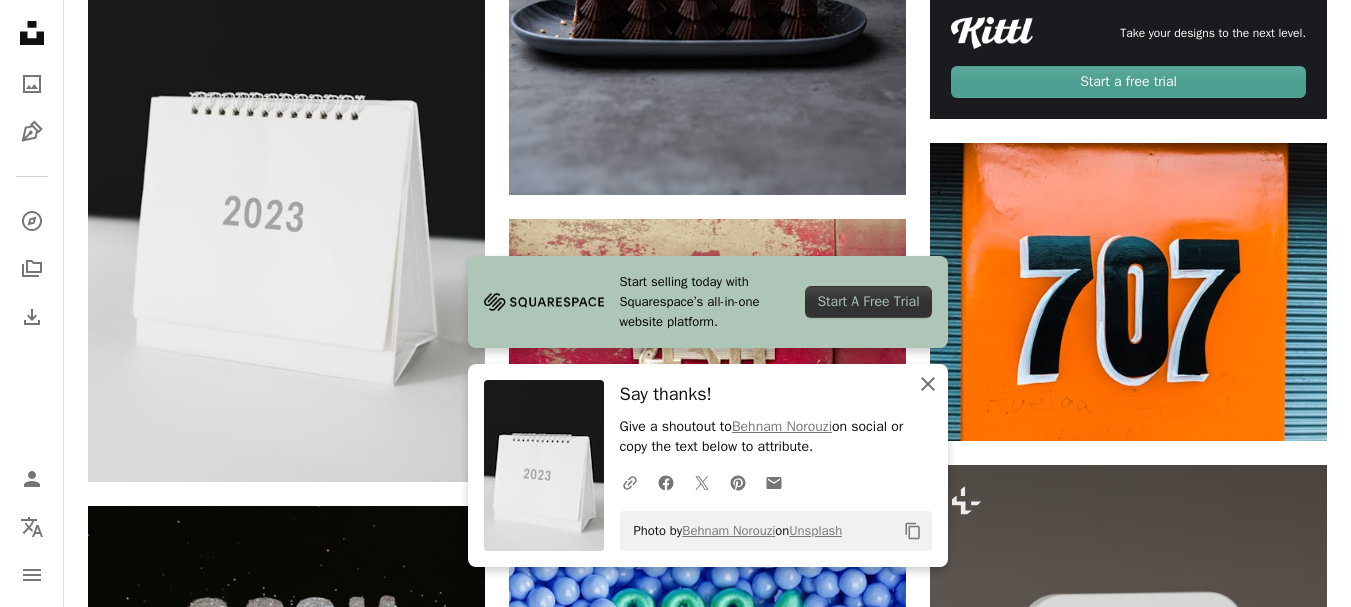 click on "An X shape" 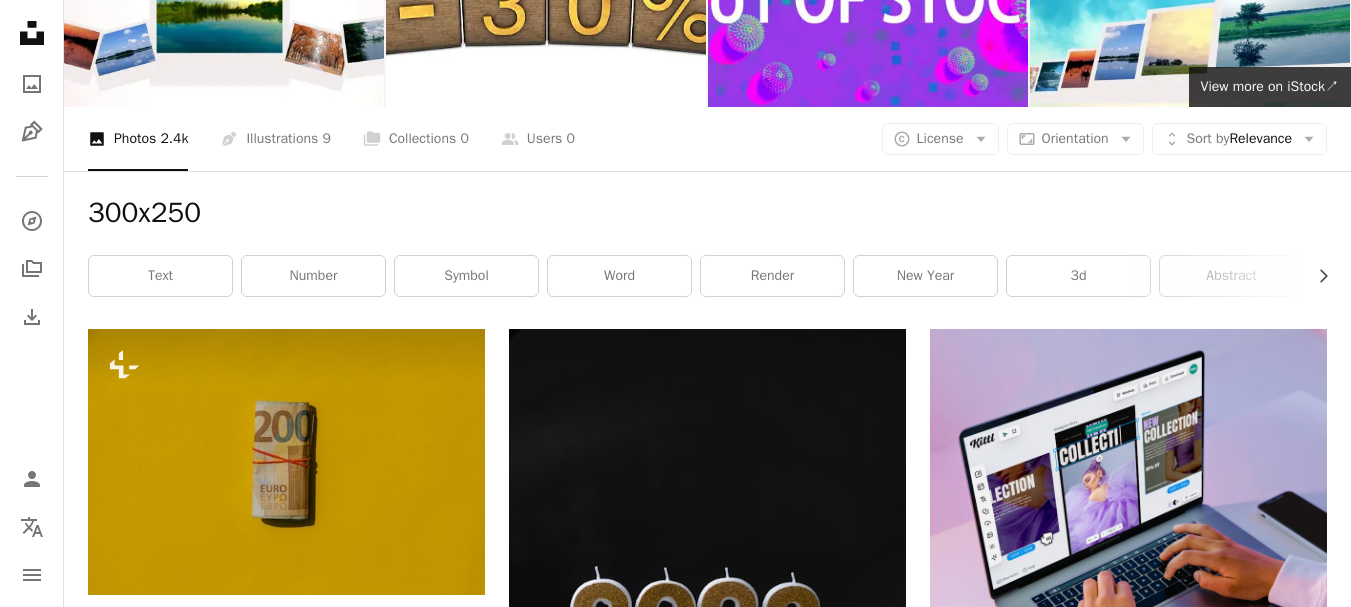 scroll, scrollTop: 0, scrollLeft: 0, axis: both 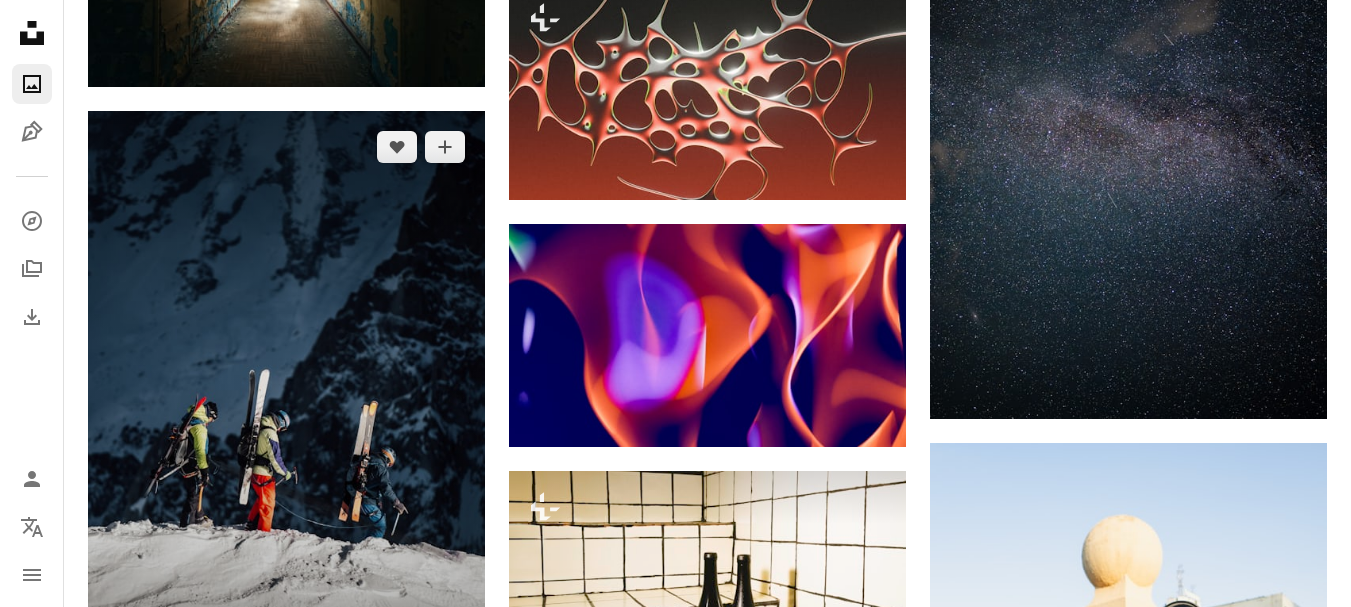 click at bounding box center [286, 409] 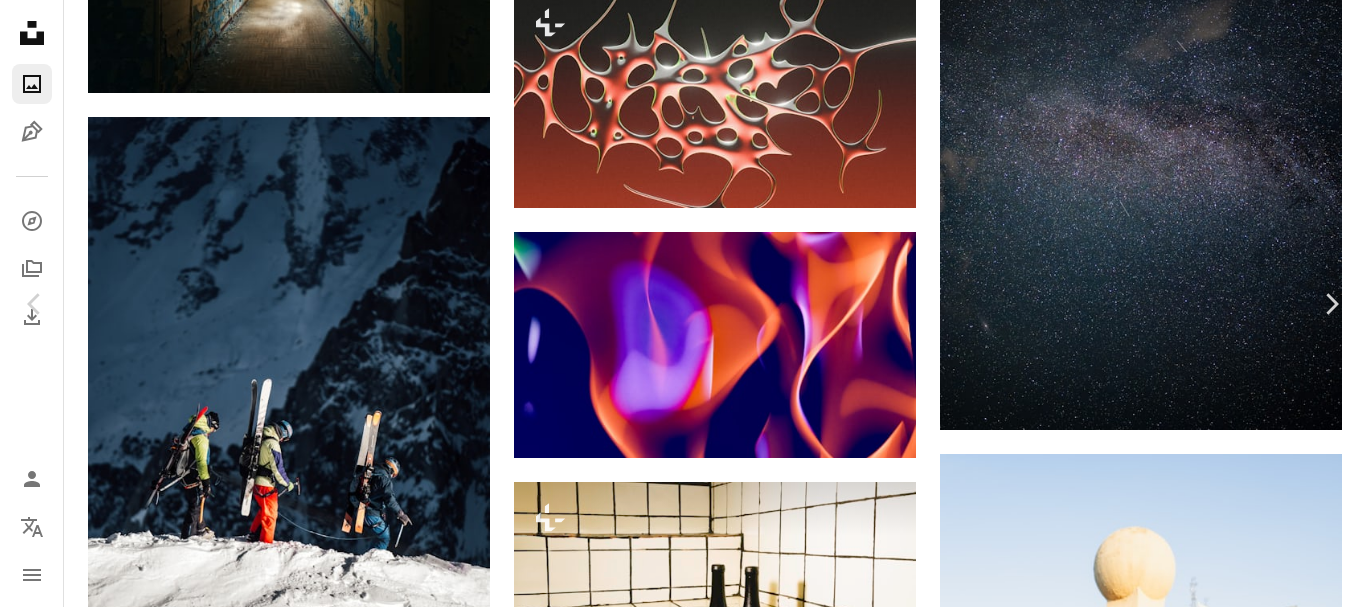 click on "Chevron down" 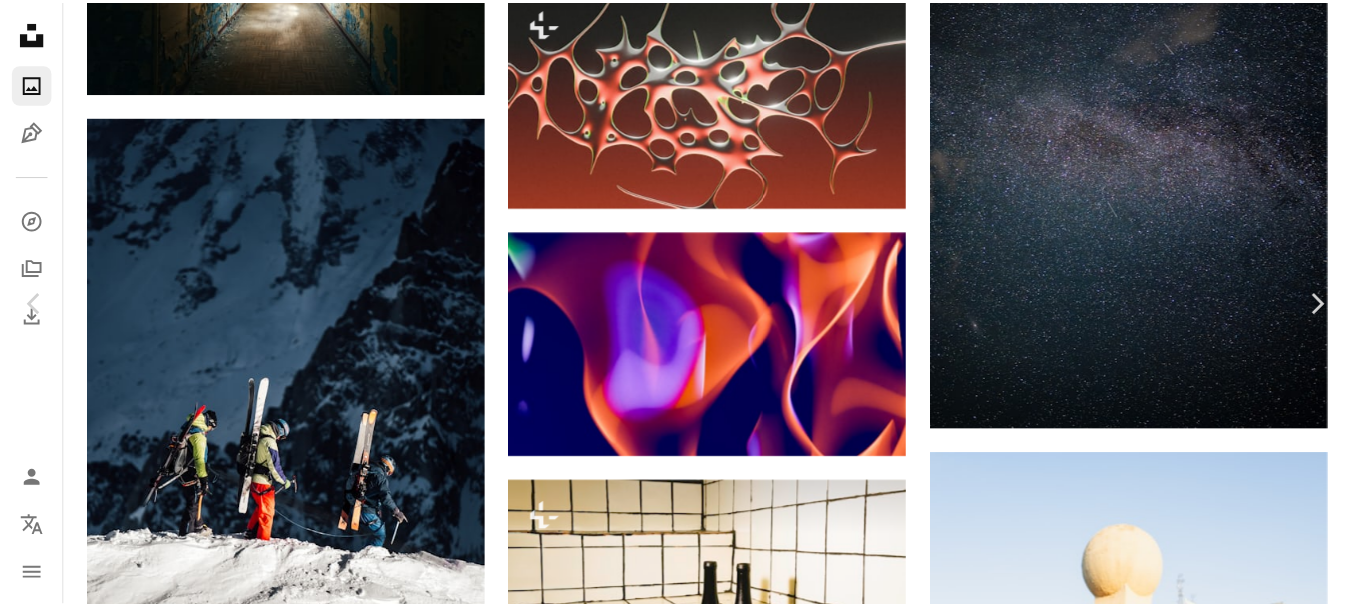 scroll, scrollTop: 35, scrollLeft: 0, axis: vertical 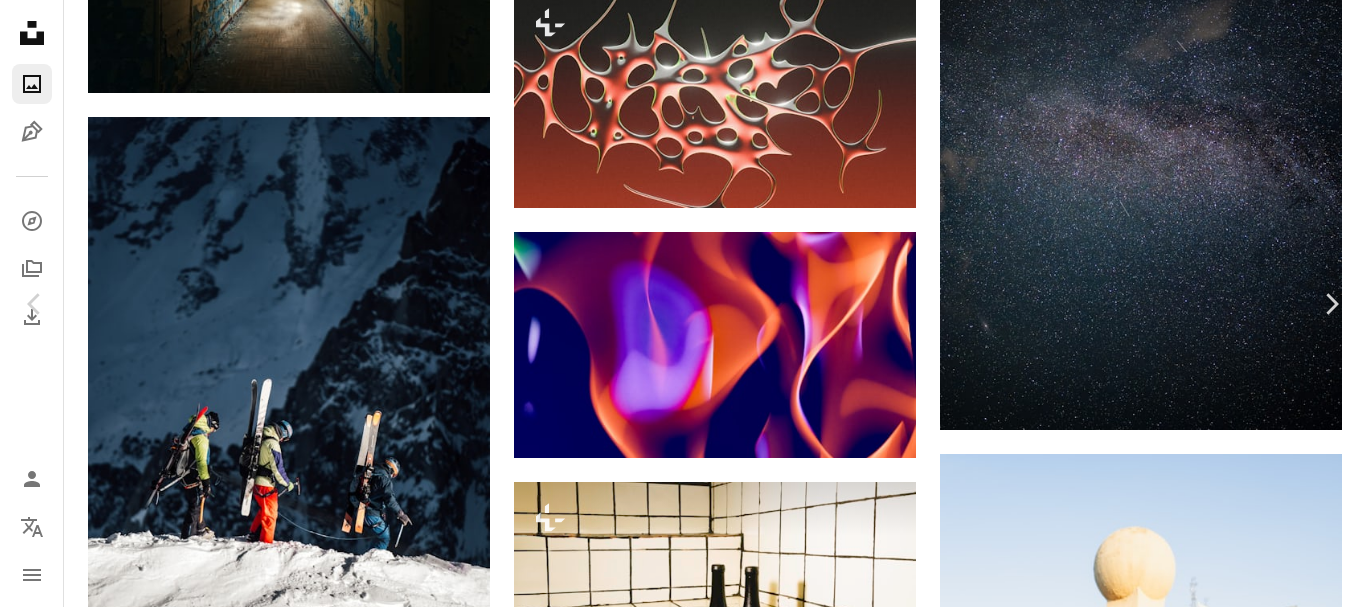 drag, startPoint x: 1167, startPoint y: 184, endPoint x: 1269, endPoint y: 150, distance: 107.51744 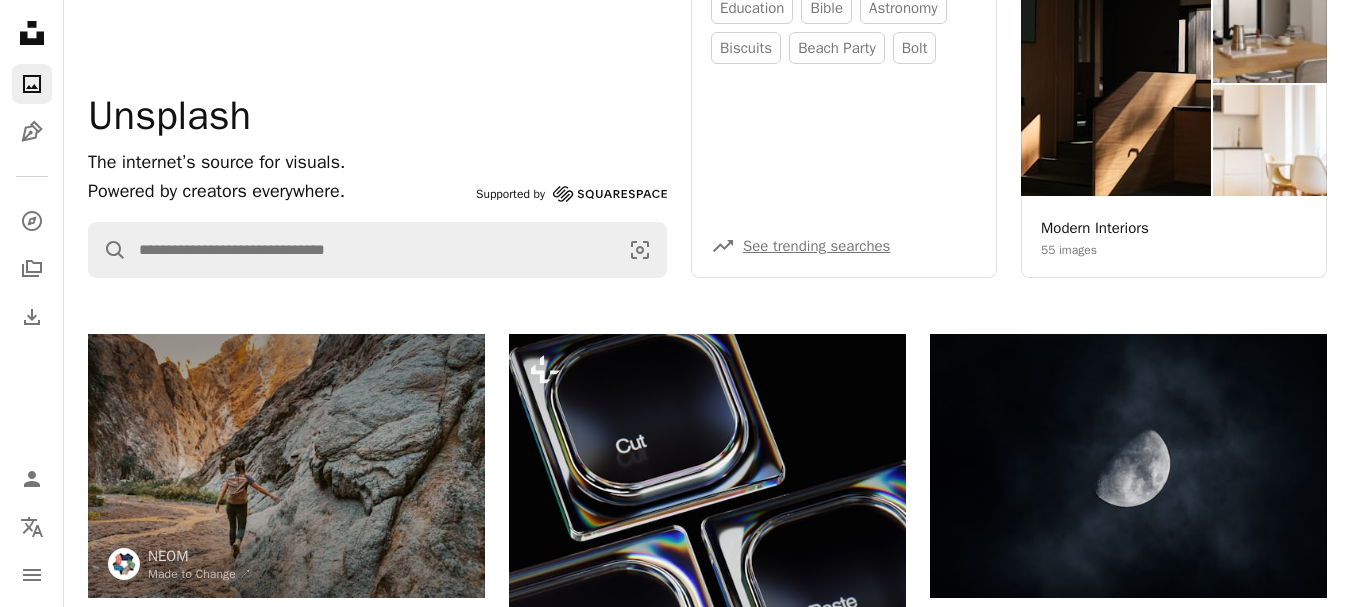 scroll, scrollTop: 0, scrollLeft: 0, axis: both 